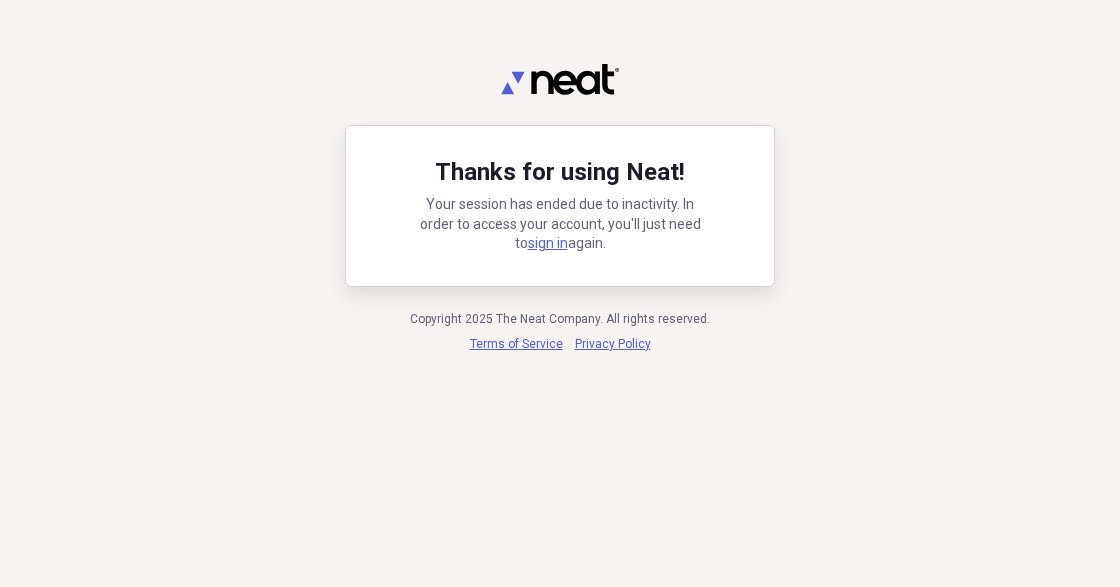 scroll, scrollTop: 0, scrollLeft: 0, axis: both 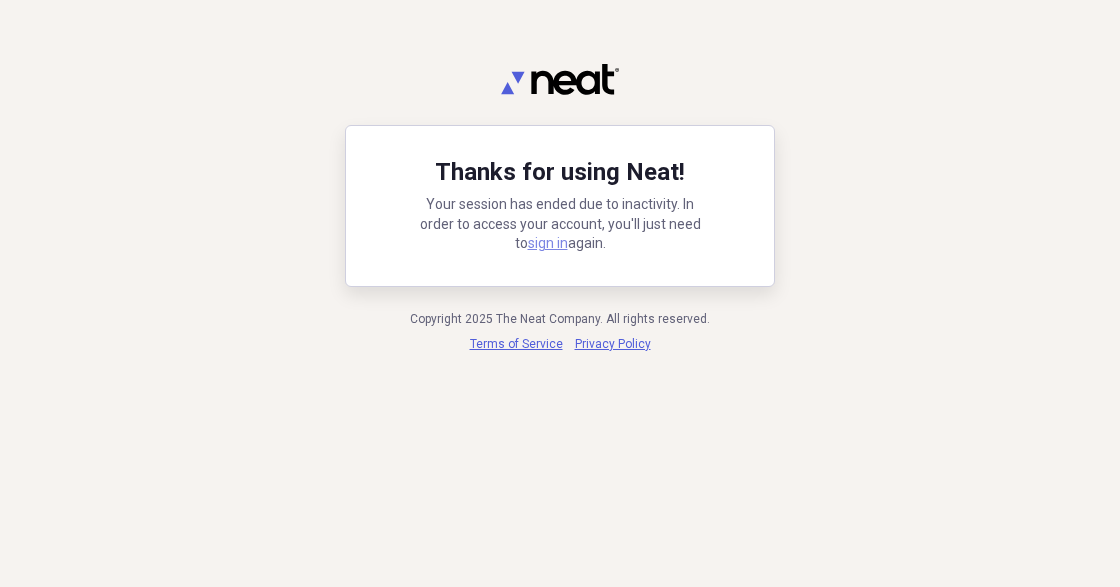 click on "sign in" at bounding box center (548, 243) 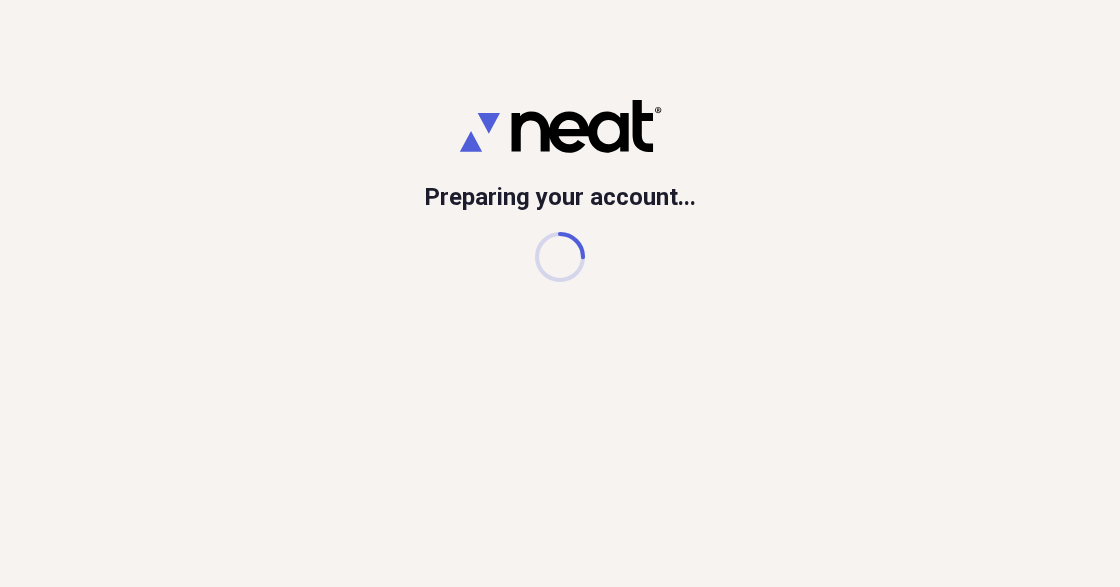 scroll, scrollTop: 0, scrollLeft: 0, axis: both 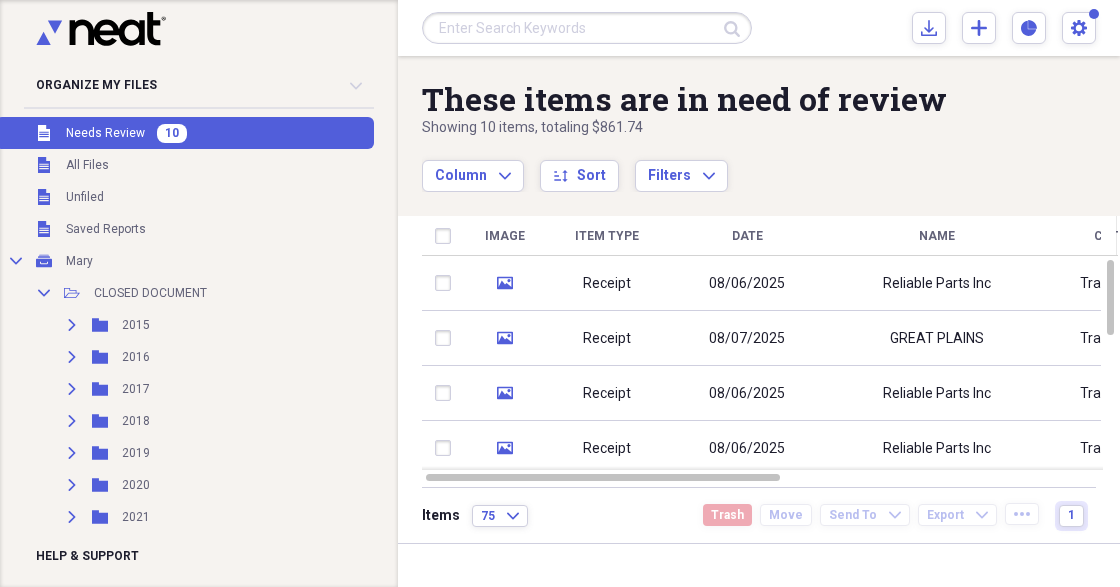 click at bounding box center [587, 28] 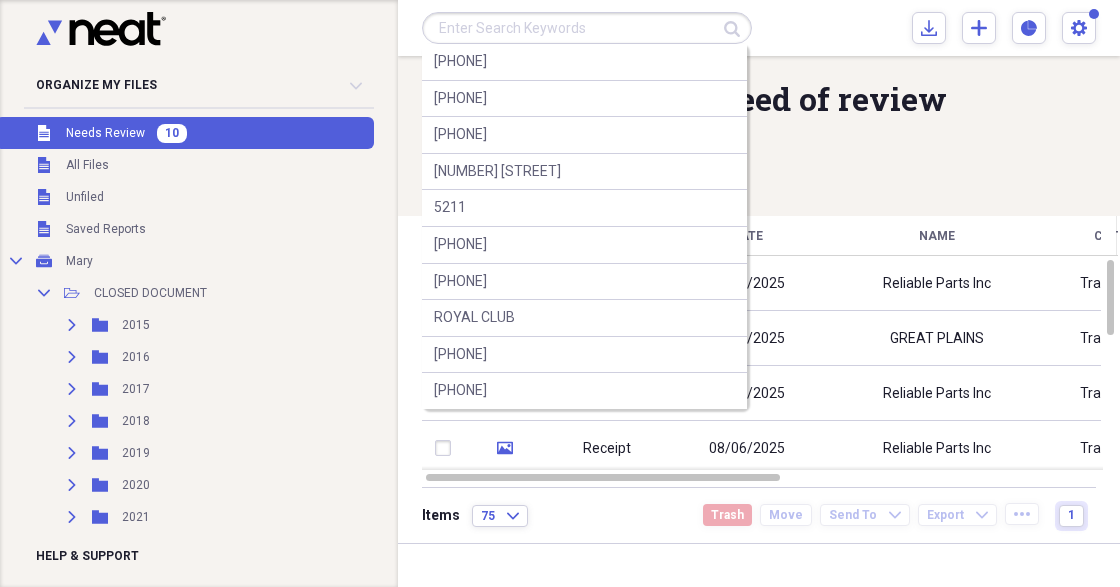 click at bounding box center (587, 28) 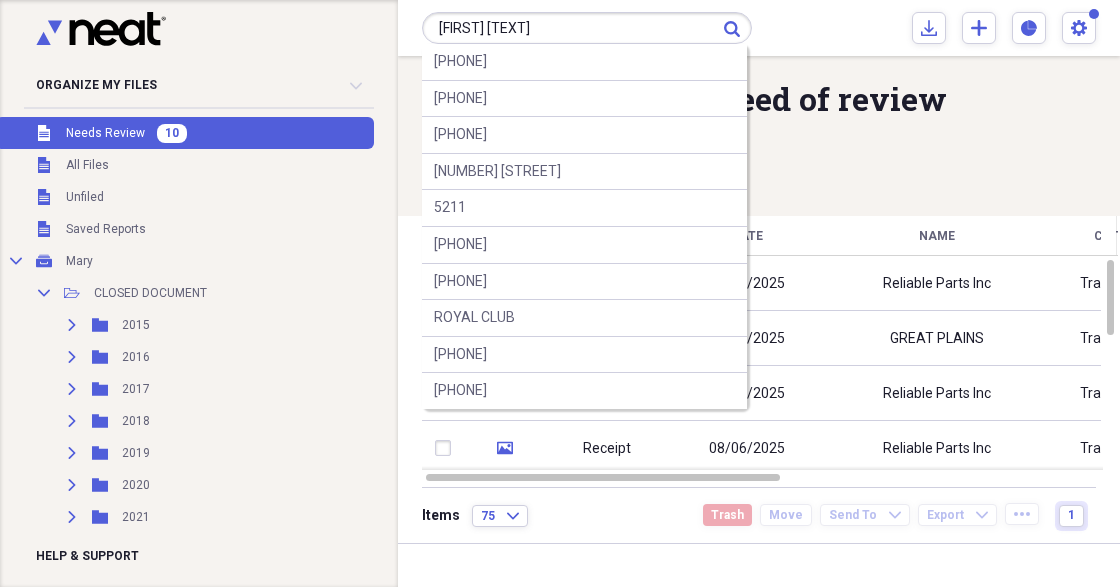 type on "[FIRST] [TEXT]" 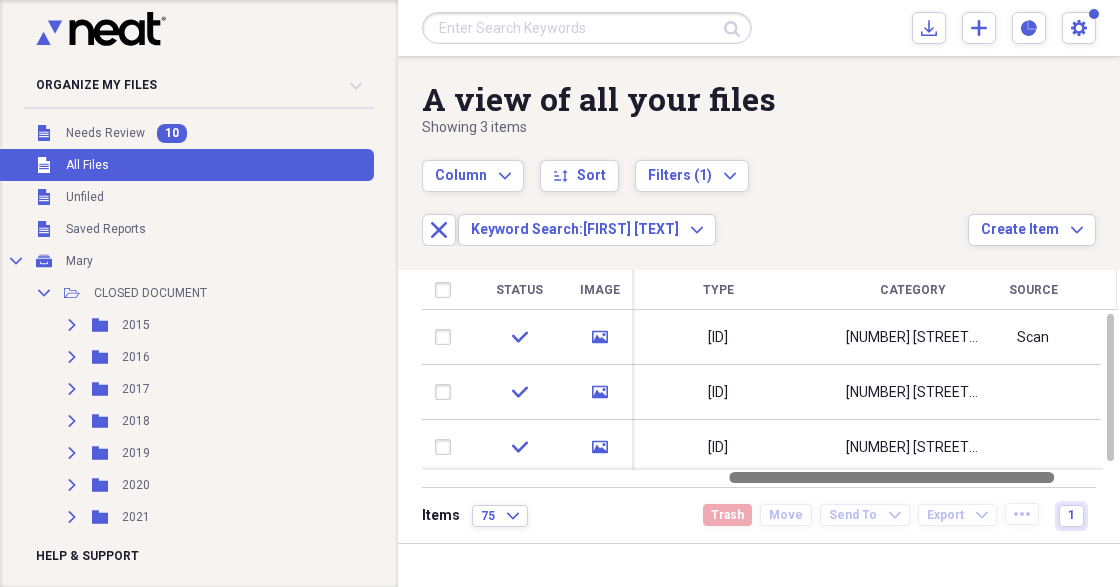 drag, startPoint x: 735, startPoint y: 478, endPoint x: 1038, endPoint y: 489, distance: 303.19962 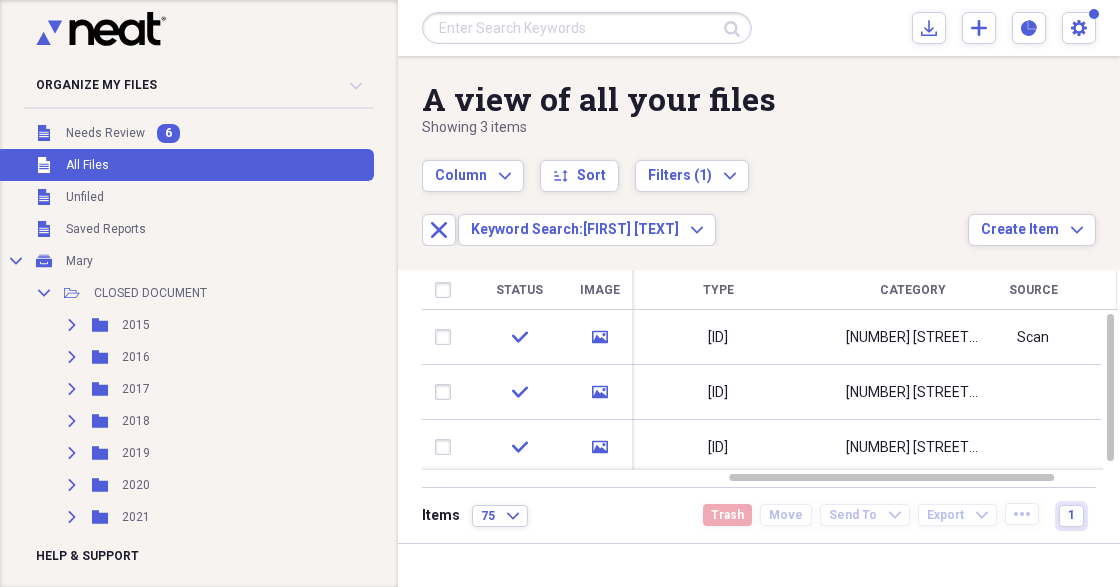 click at bounding box center (587, 28) 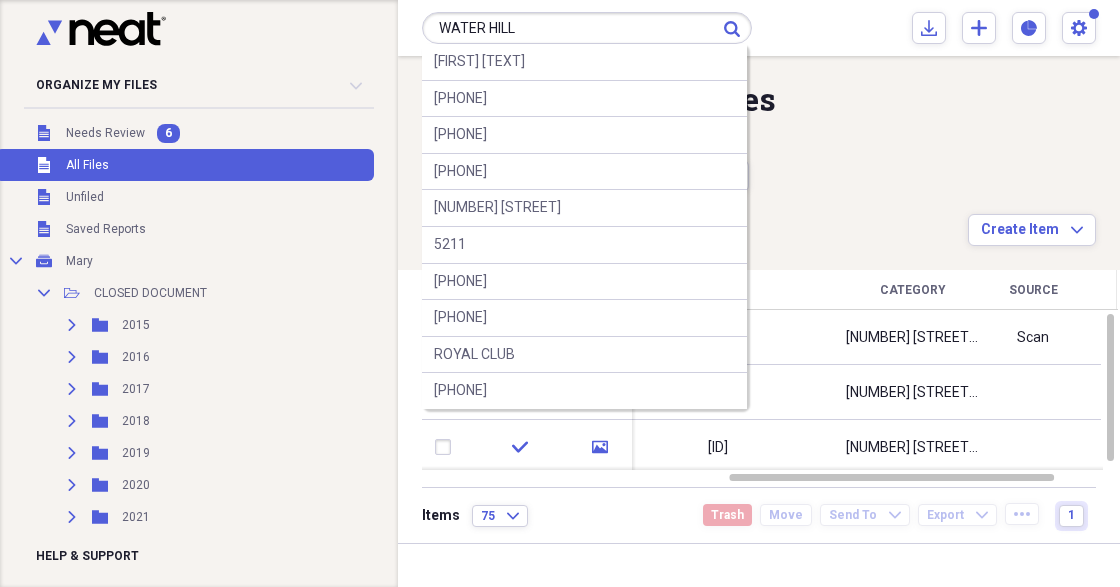 type on "WATER HILL" 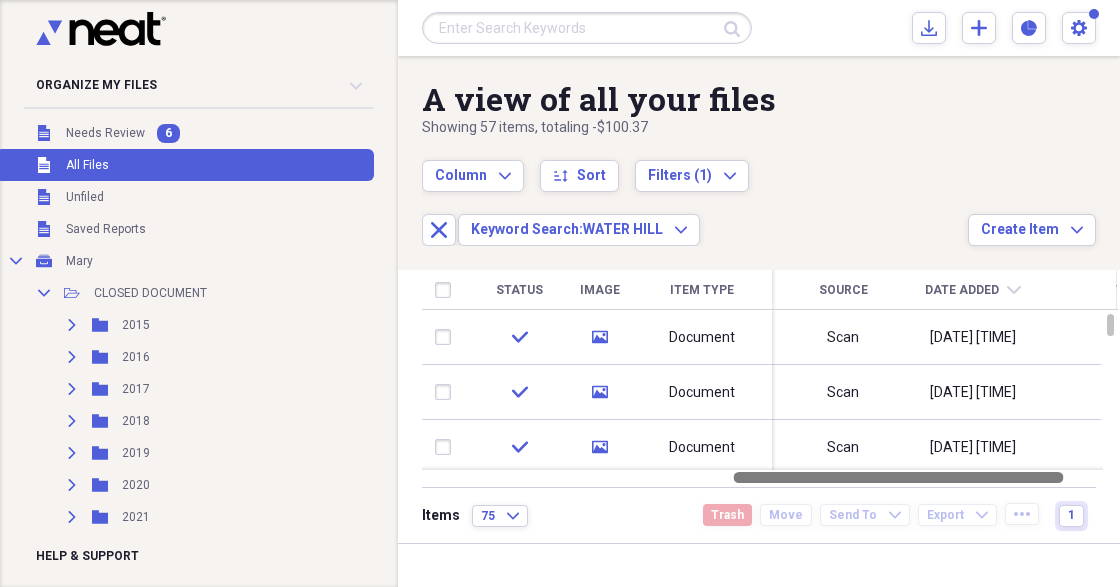 click at bounding box center [899, 477] 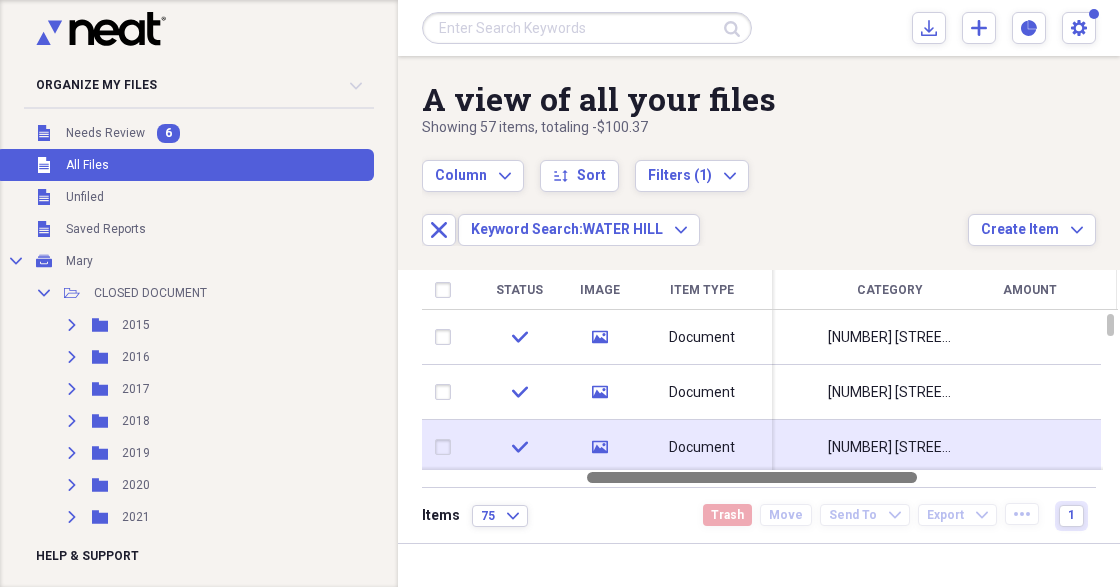 drag, startPoint x: 748, startPoint y: 474, endPoint x: 622, endPoint y: 444, distance: 129.5222 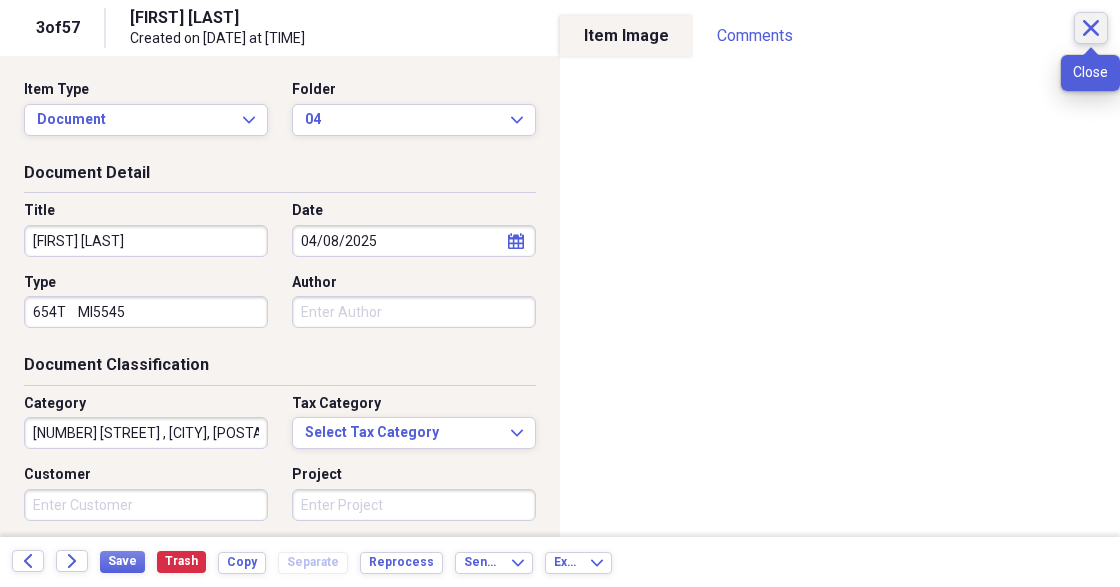 click 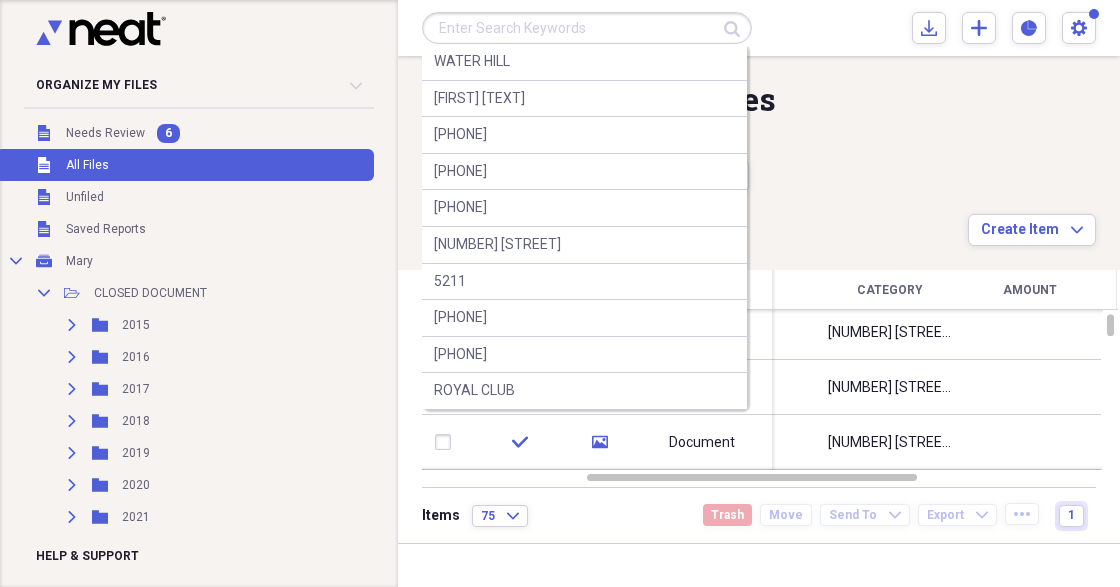 click at bounding box center (587, 28) 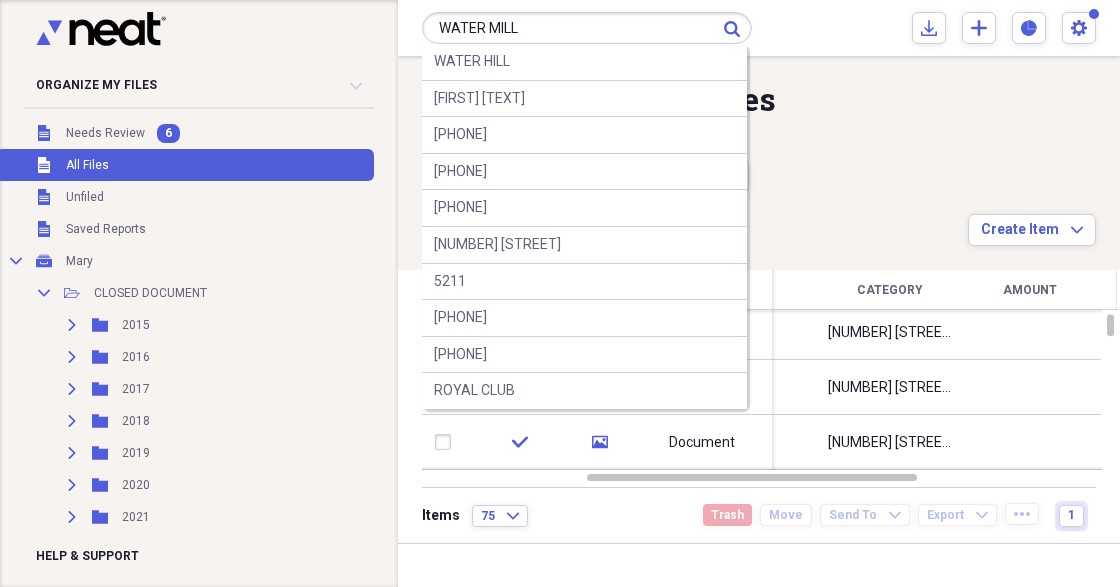 type on "WATER MILL" 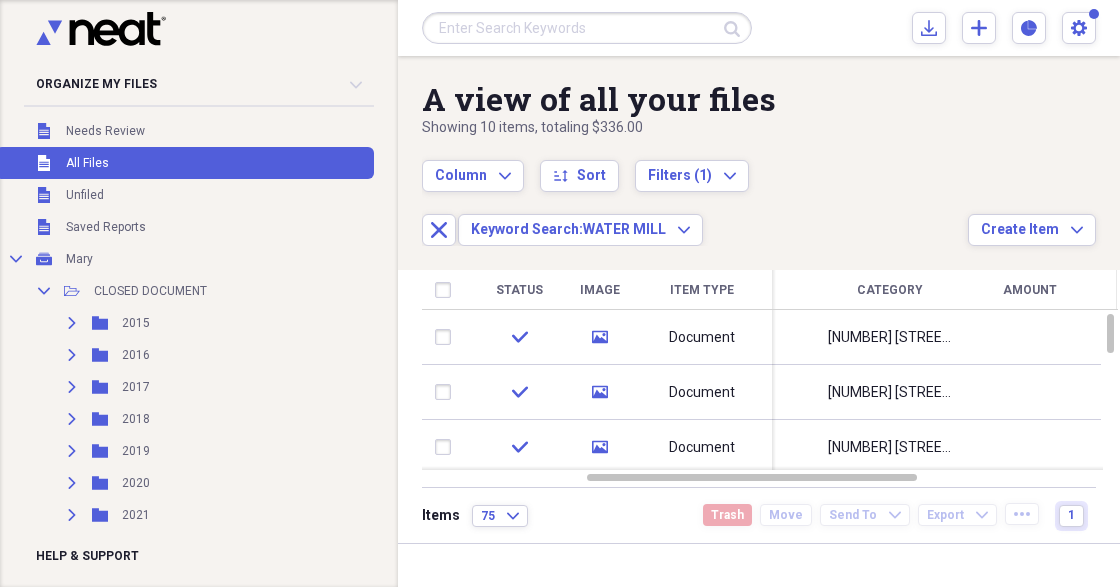 click at bounding box center (587, 28) 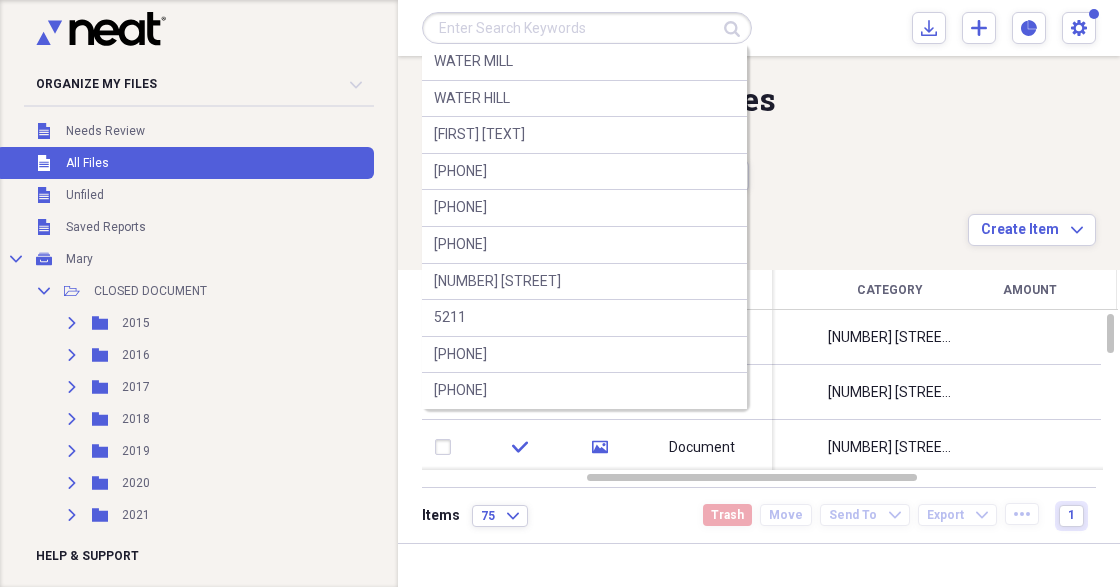 click at bounding box center [587, 28] 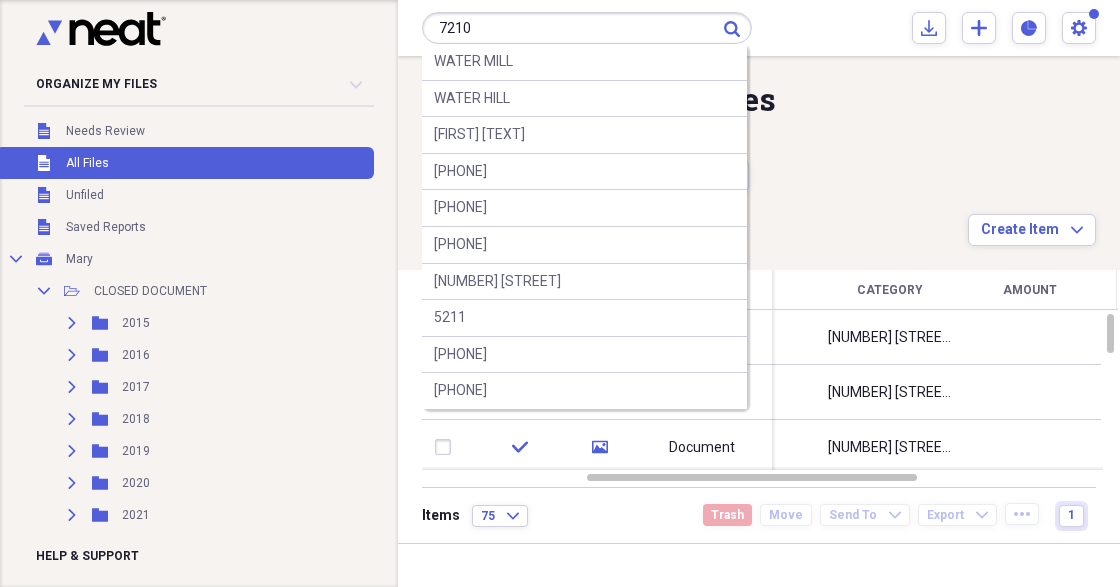 type on "7210" 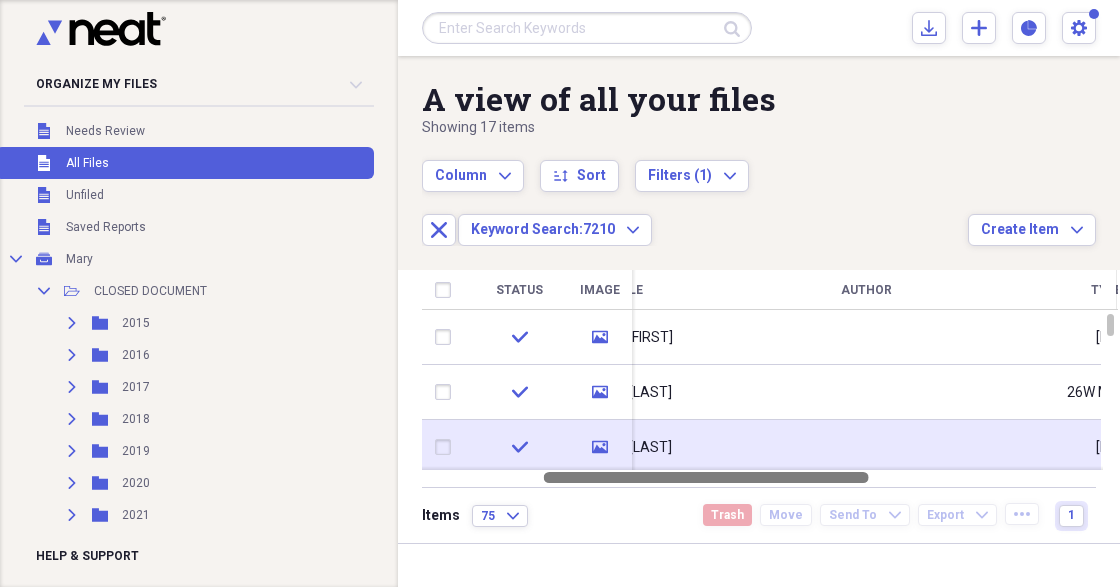 drag, startPoint x: 766, startPoint y: 478, endPoint x: 676, endPoint y: 462, distance: 91.411156 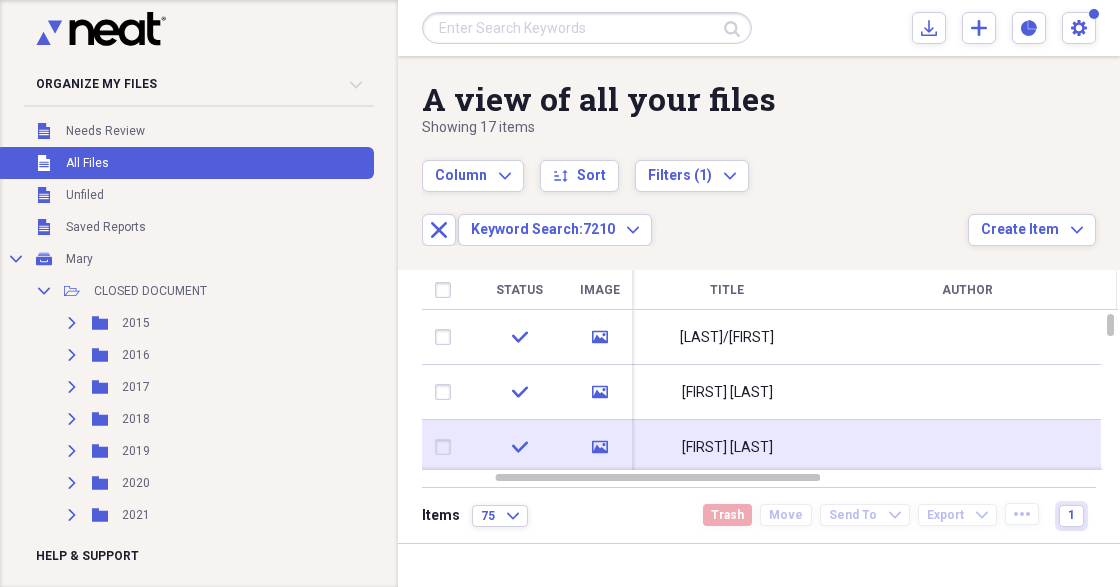 click on "[FIRST] [LAST]" at bounding box center (727, 447) 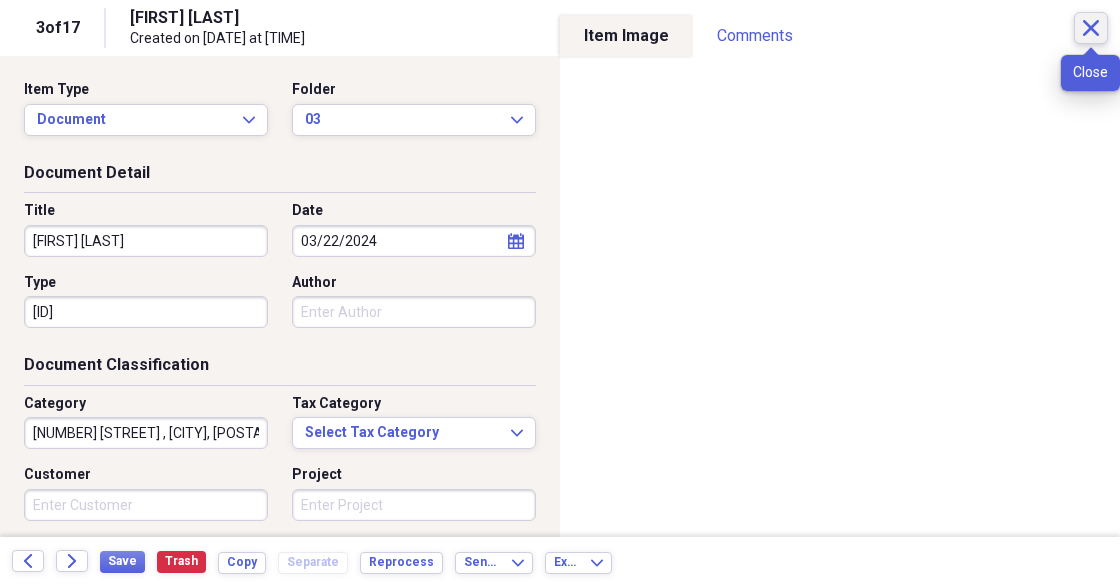 click 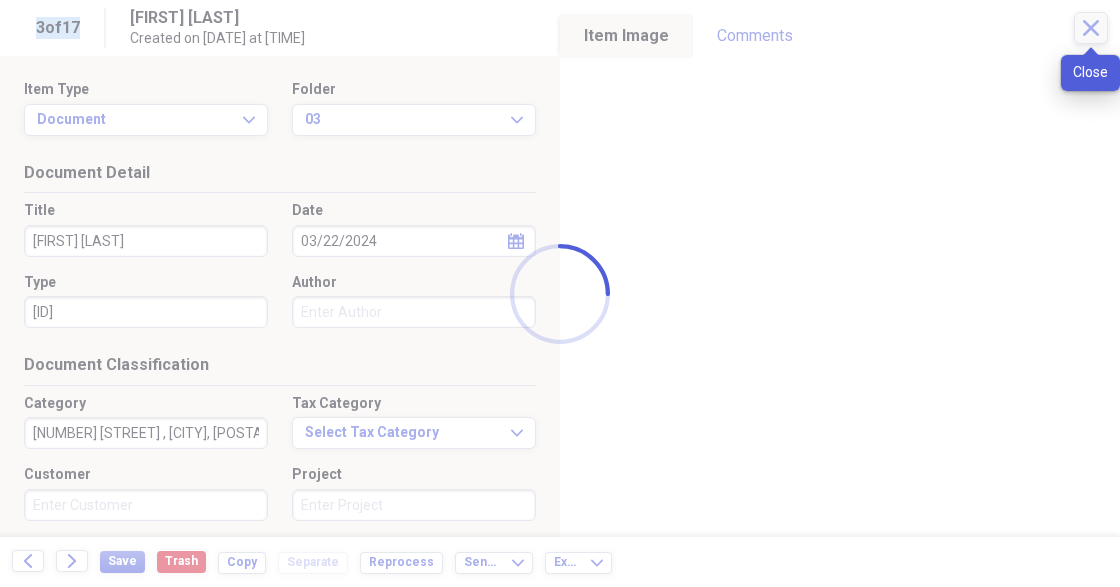 click at bounding box center (560, 293) 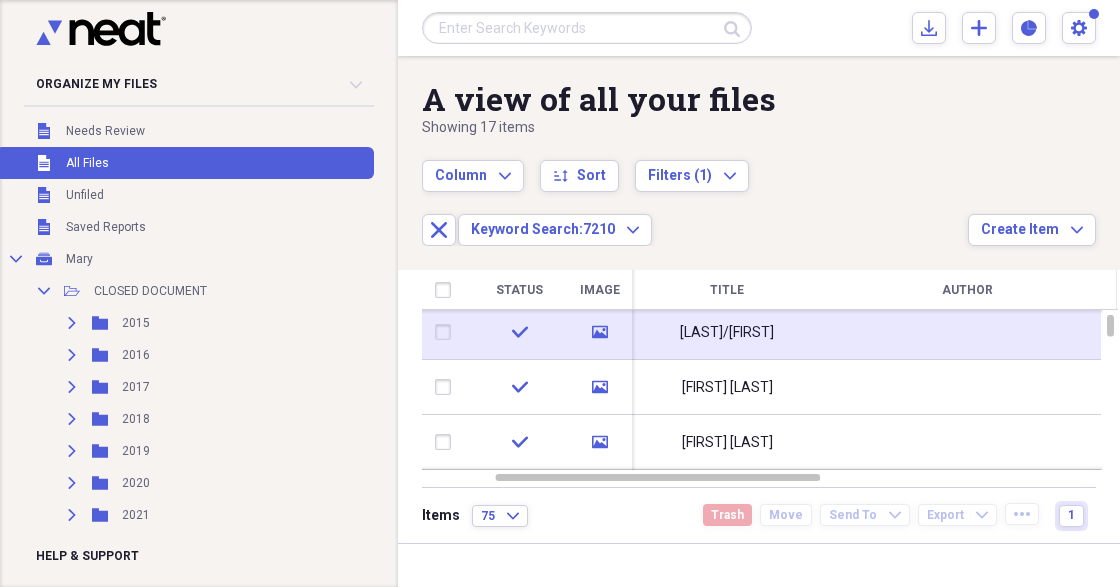 click on "[LAST]/[FIRST]" at bounding box center [727, 333] 